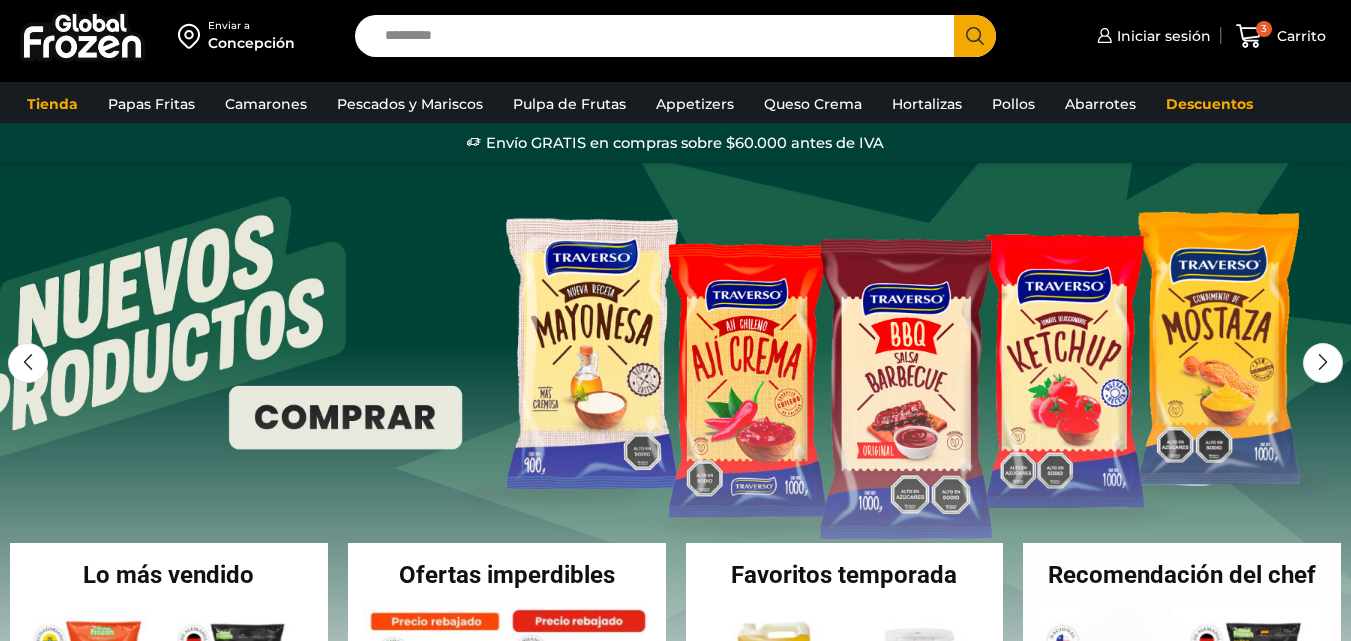 scroll, scrollTop: 0, scrollLeft: 0, axis: both 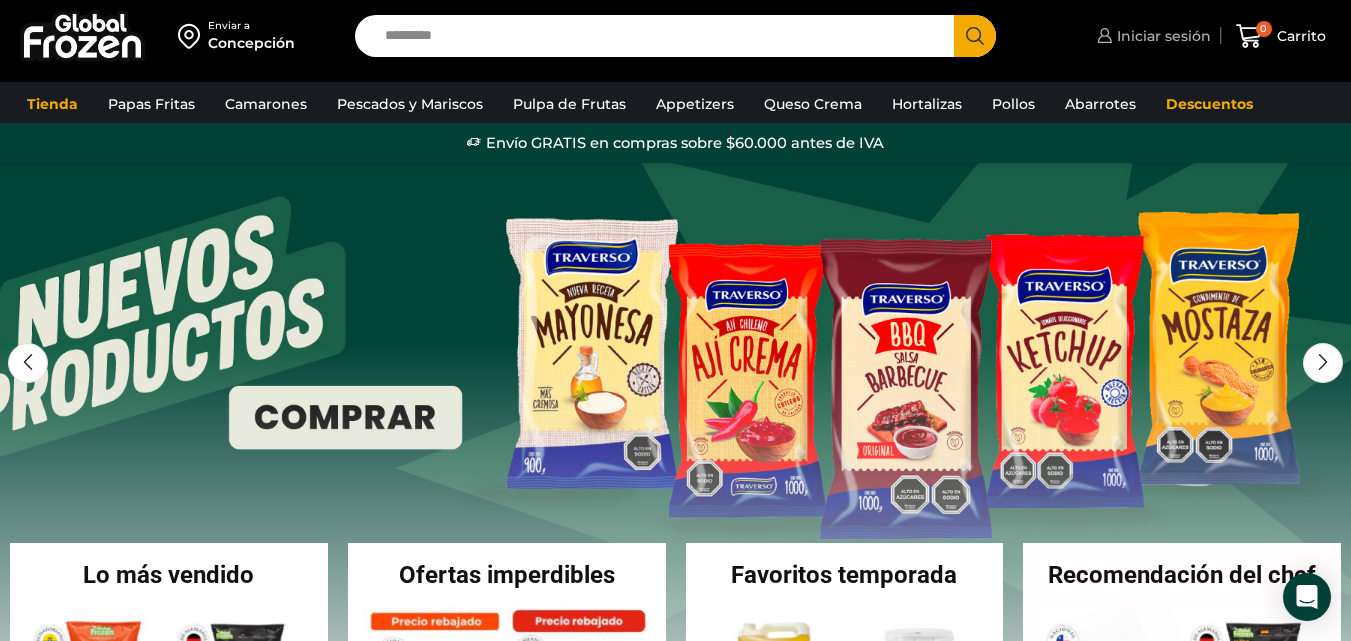 click on "Iniciar sesión" at bounding box center (1161, 36) 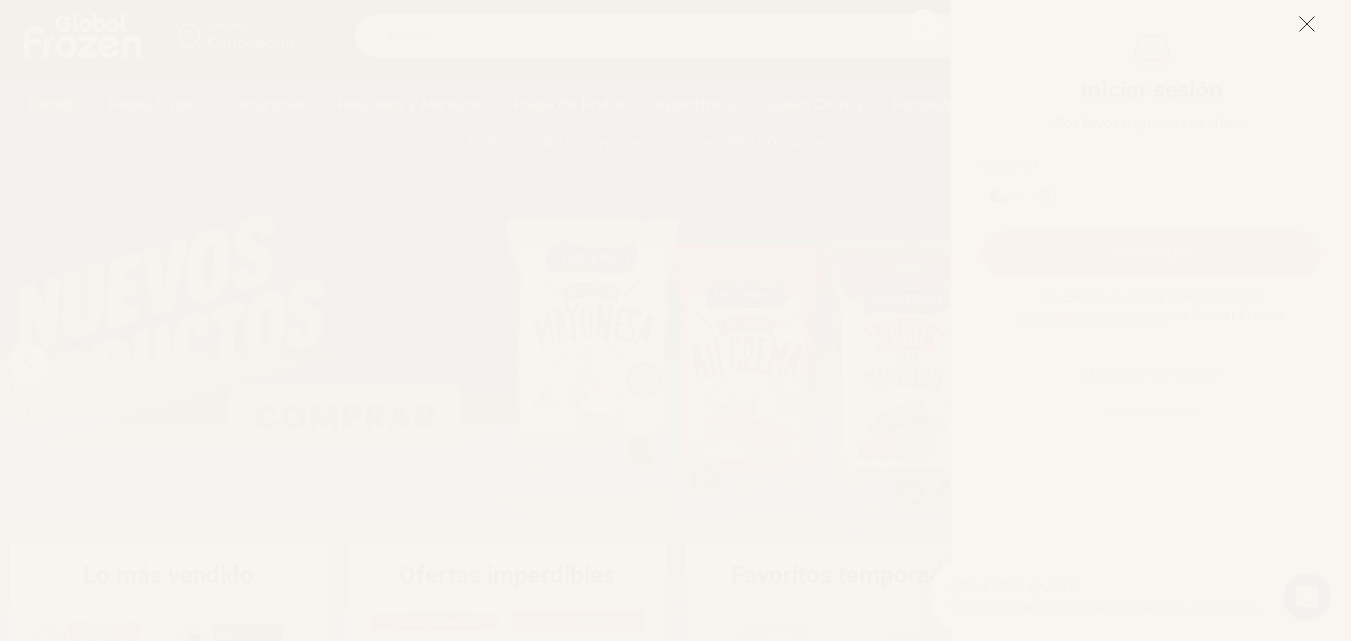 scroll, scrollTop: 0, scrollLeft: 0, axis: both 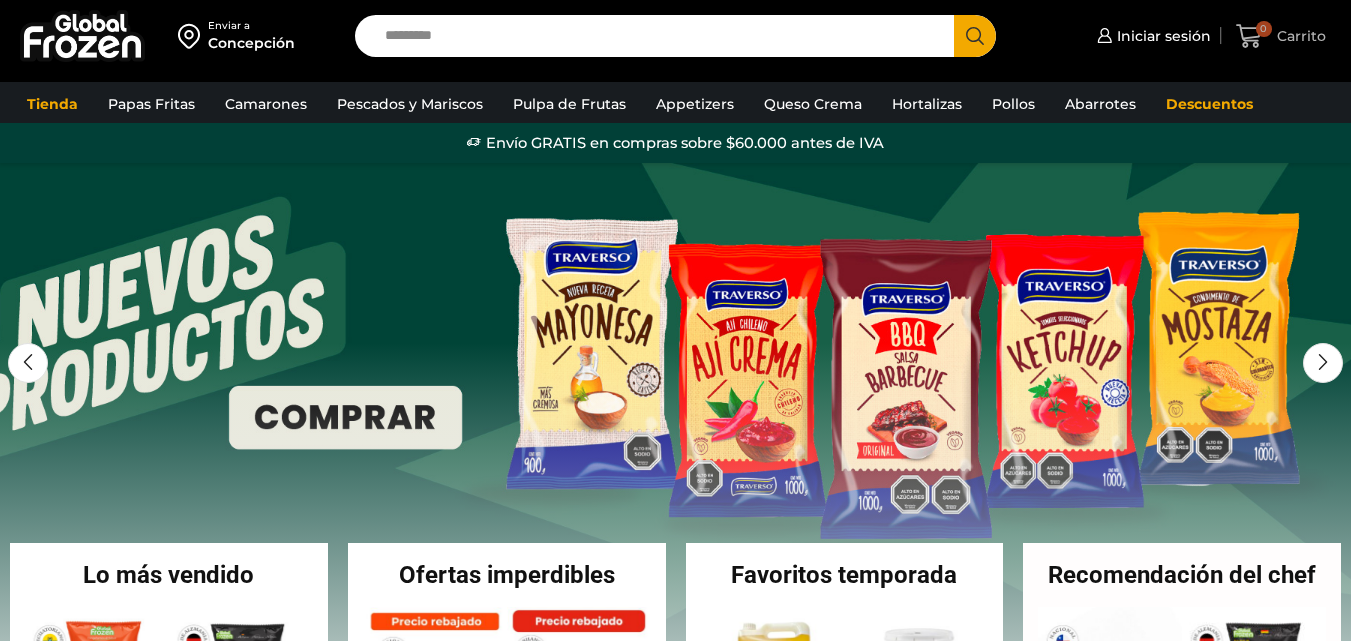 click on "Carrito" at bounding box center (1299, 36) 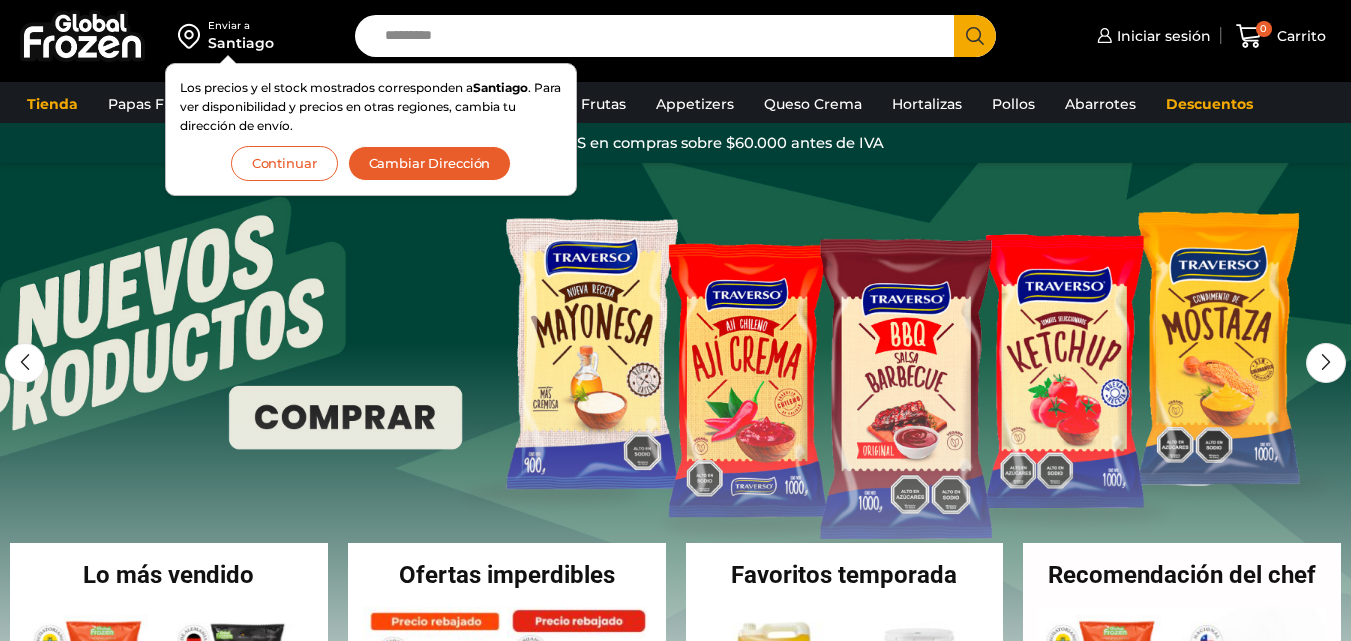 scroll, scrollTop: 0, scrollLeft: 0, axis: both 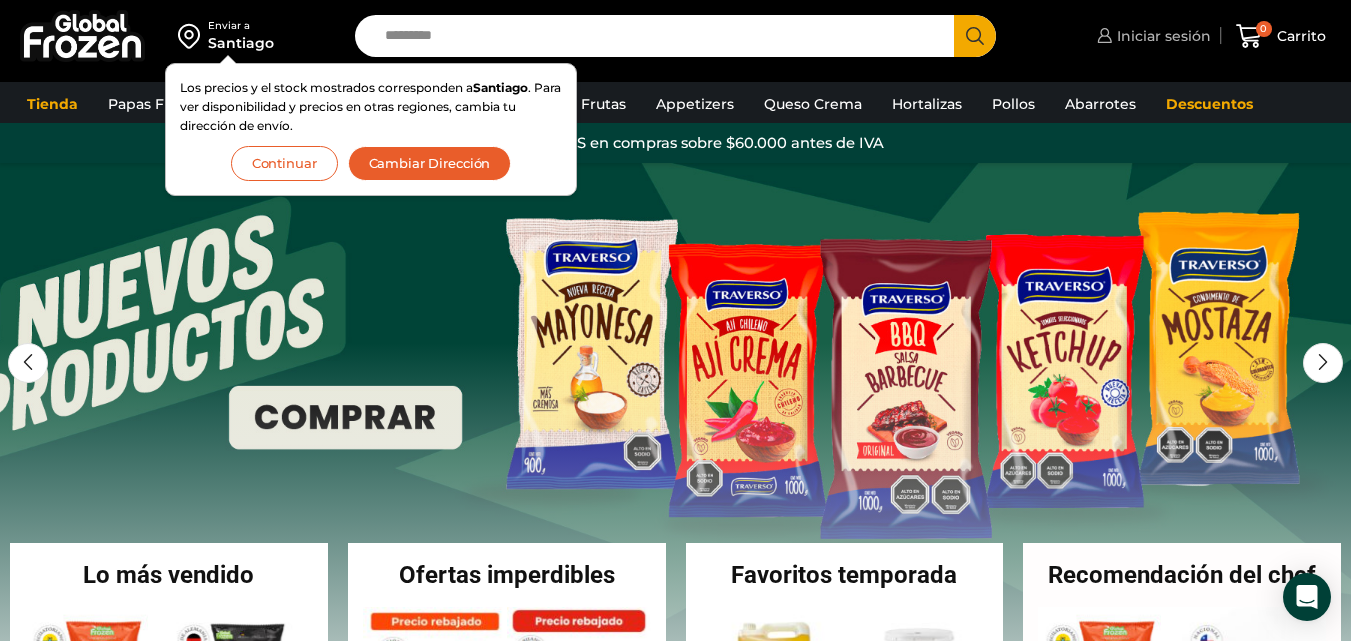 click on "Iniciar sesión" at bounding box center [1161, 36] 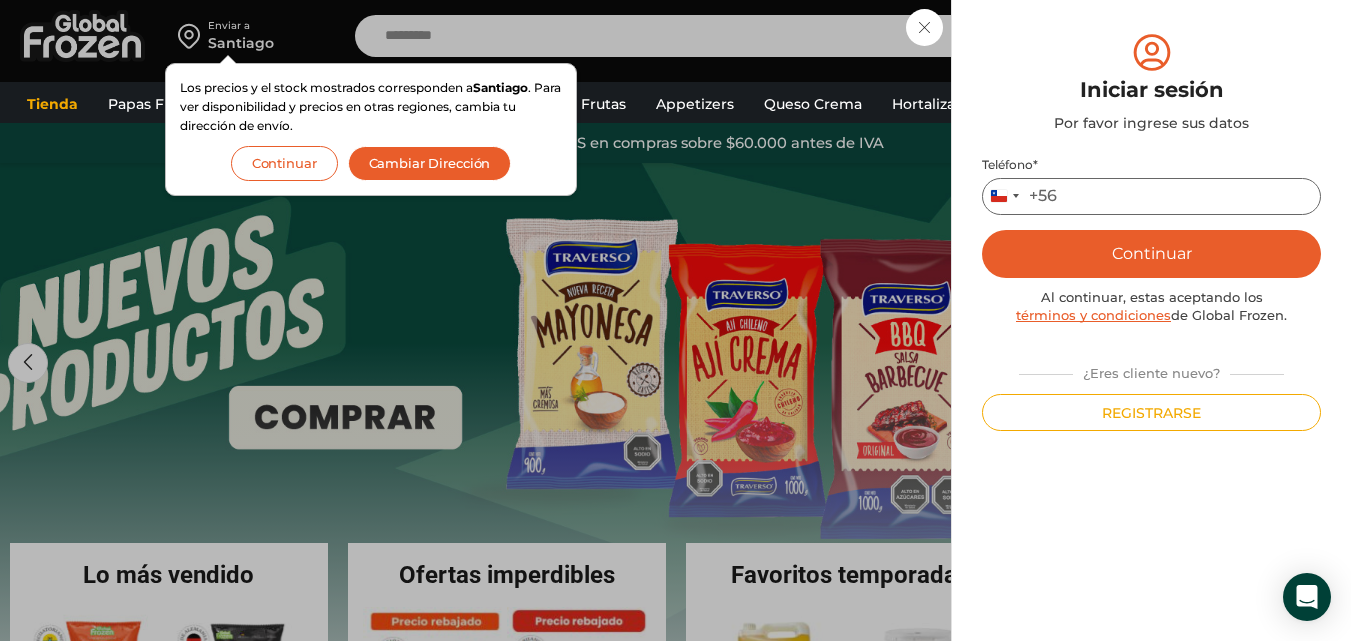 click on "Teléfono
*" at bounding box center [1151, 196] 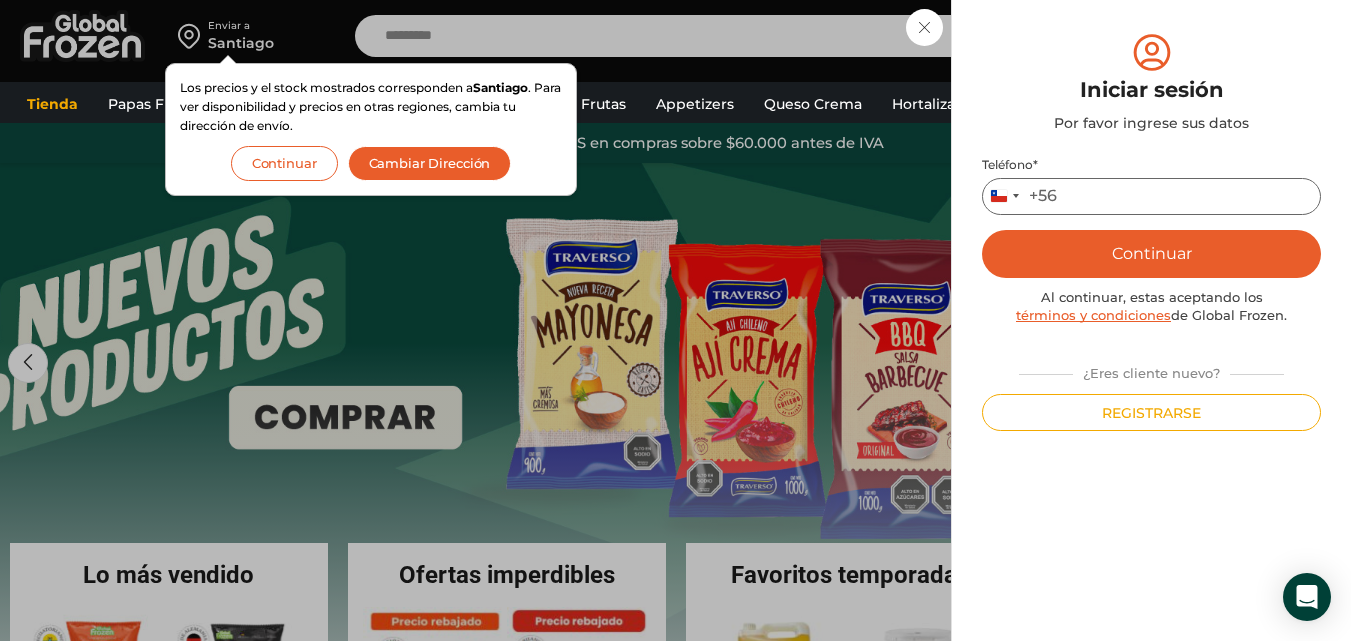 type on "*********" 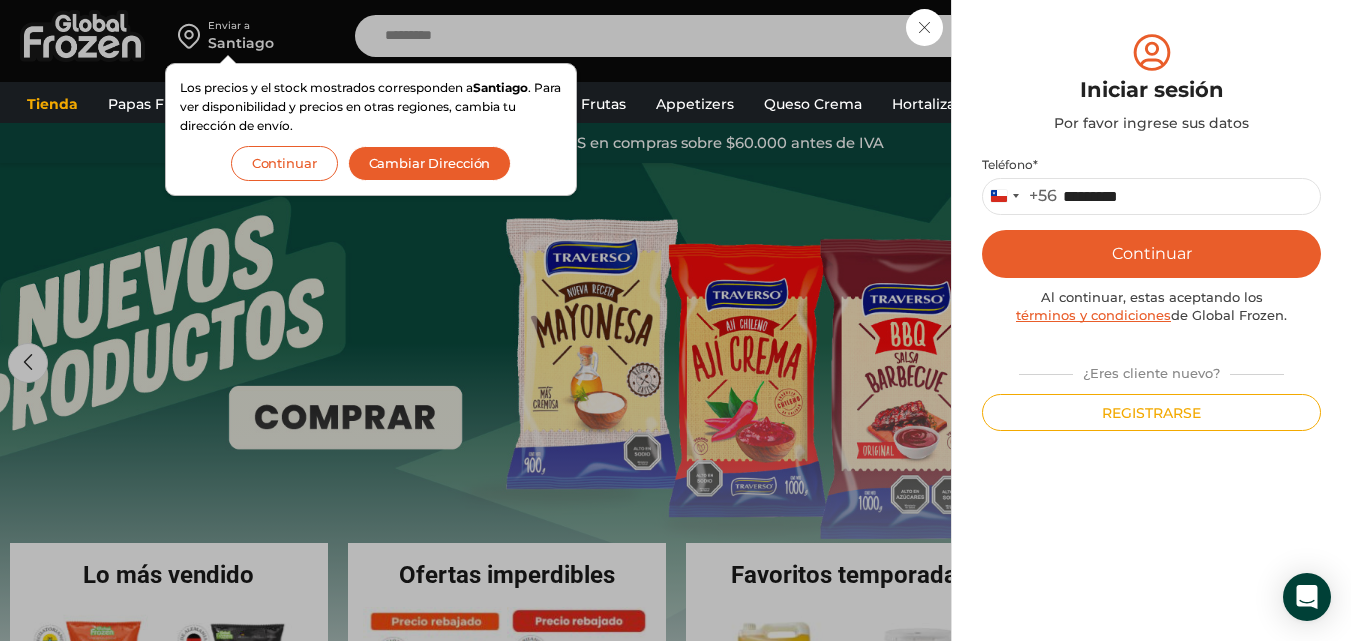 click on "Continuar" at bounding box center (1151, 254) 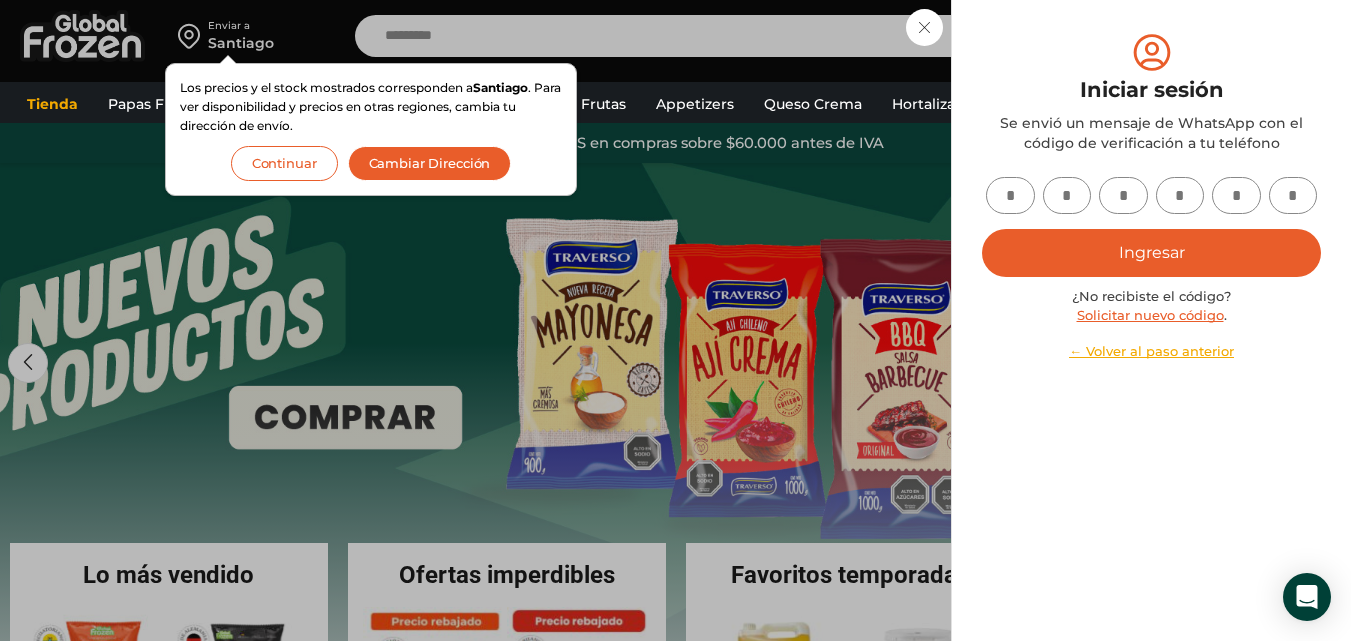 click at bounding box center [1010, 195] 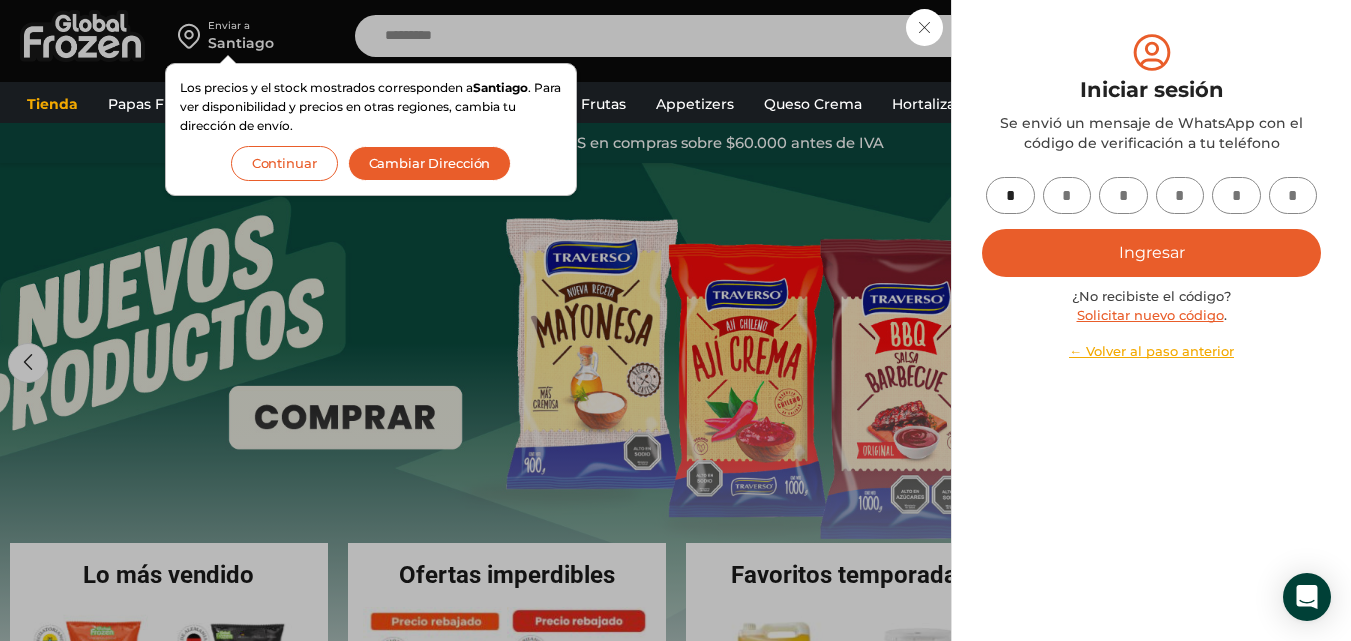 type on "*" 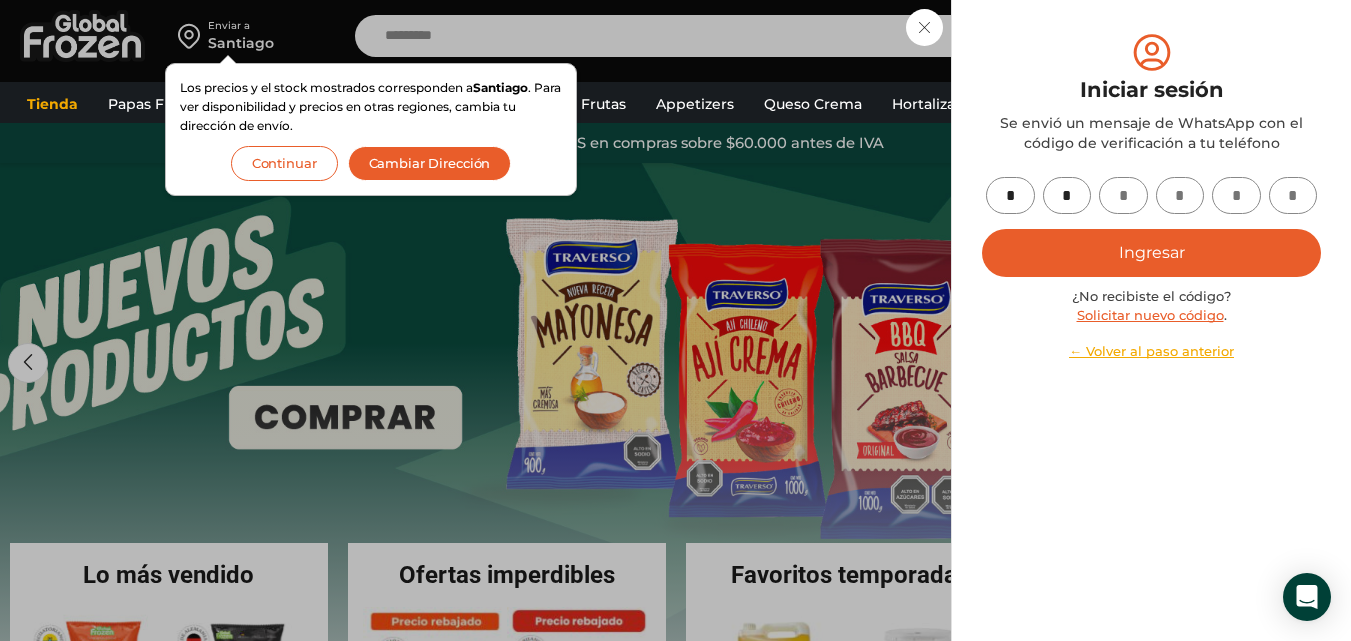 type on "*" 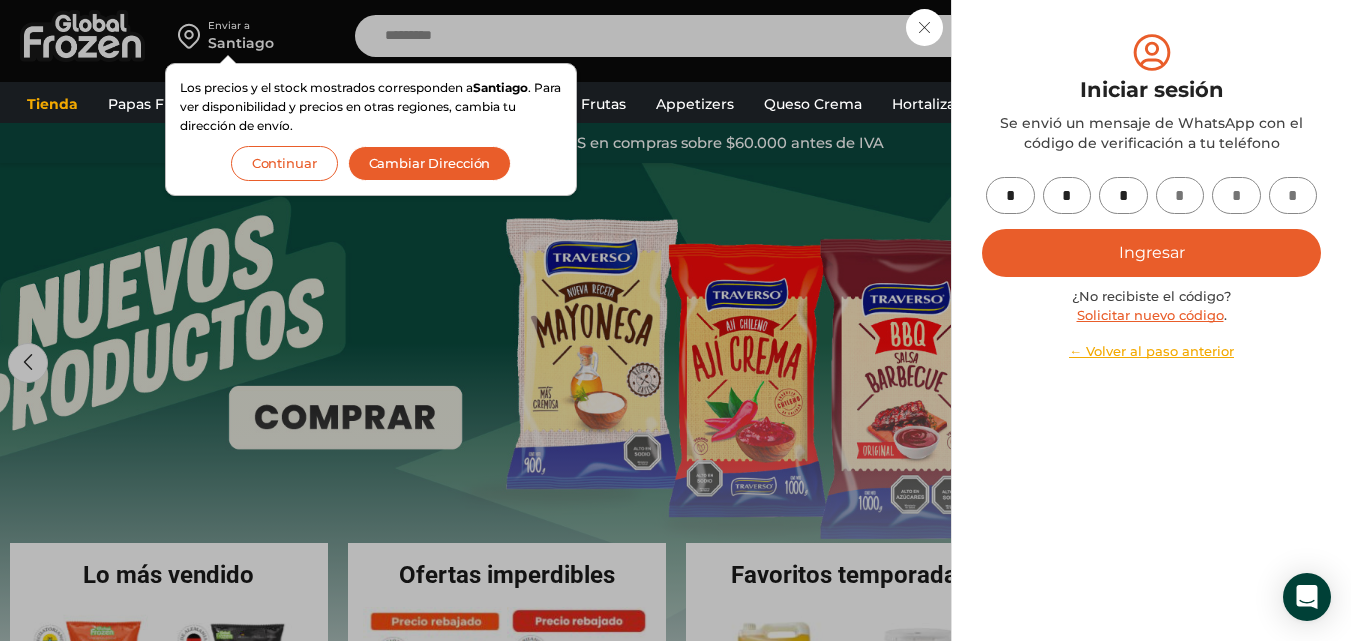 type on "*" 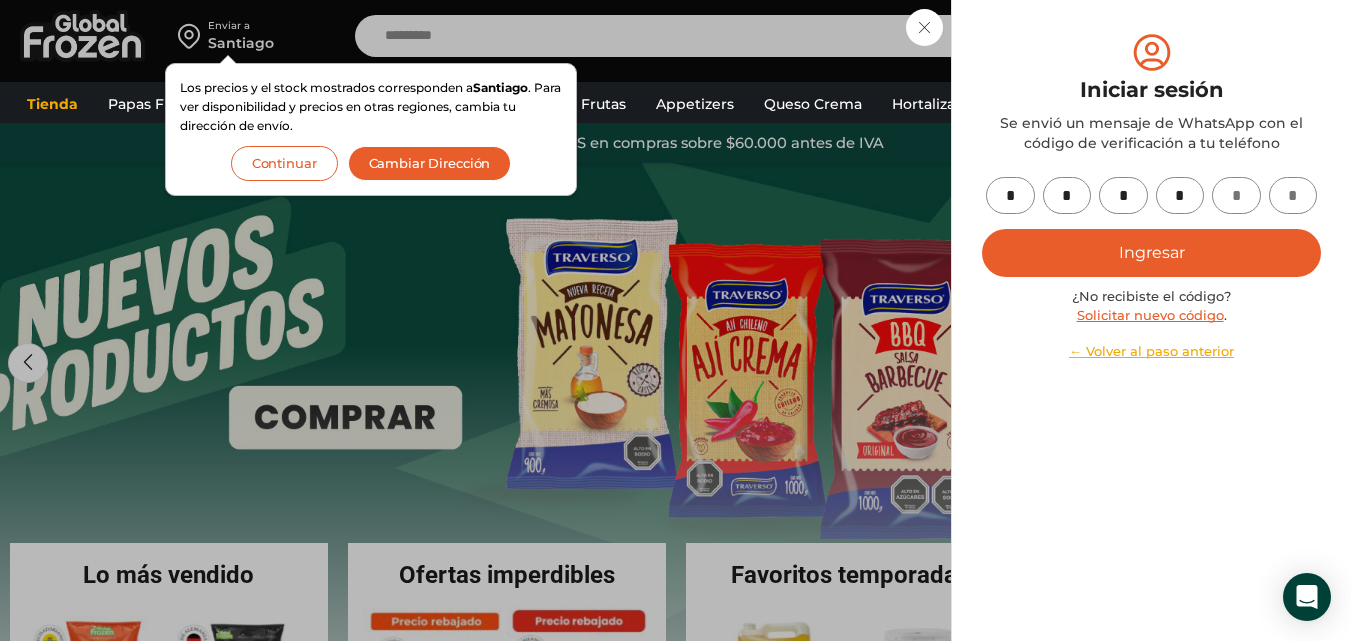 type on "*" 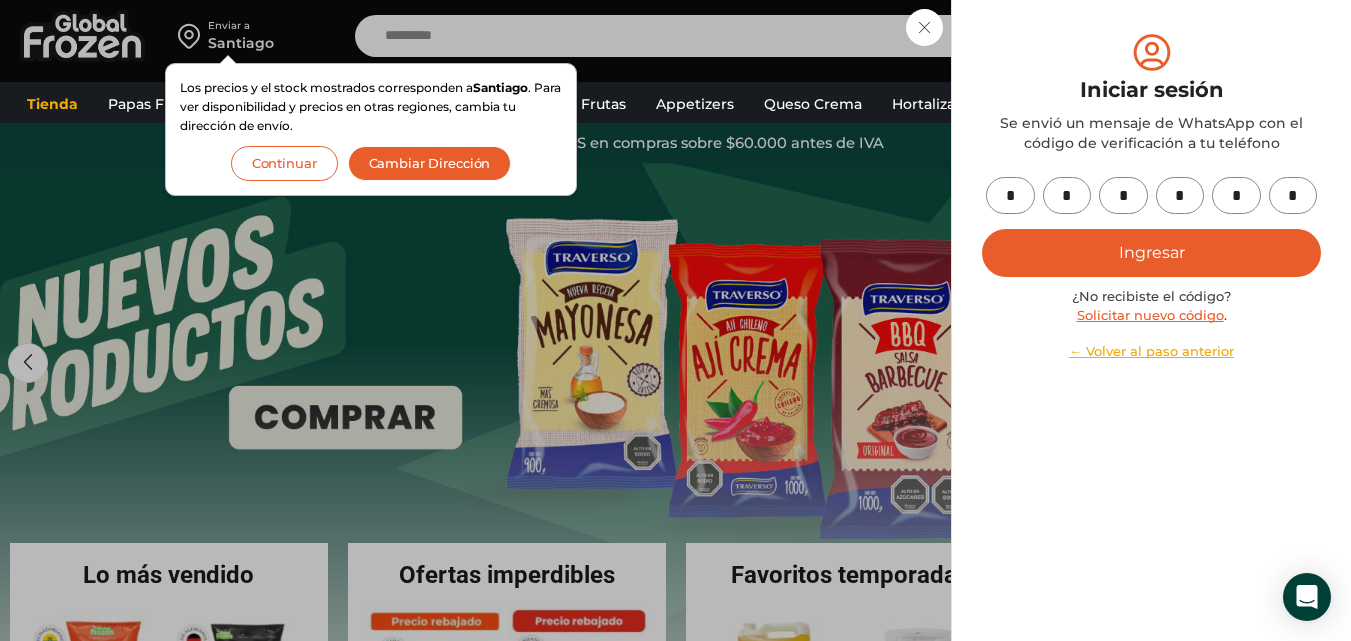 type on "*" 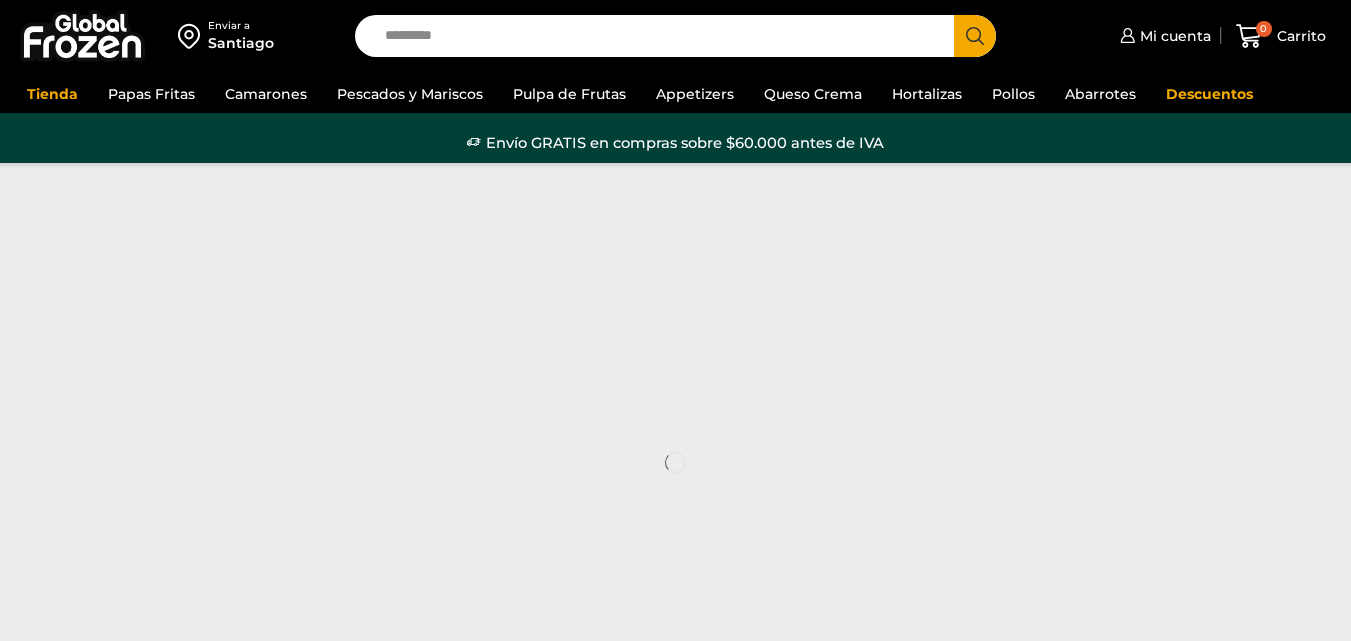 scroll, scrollTop: 0, scrollLeft: 0, axis: both 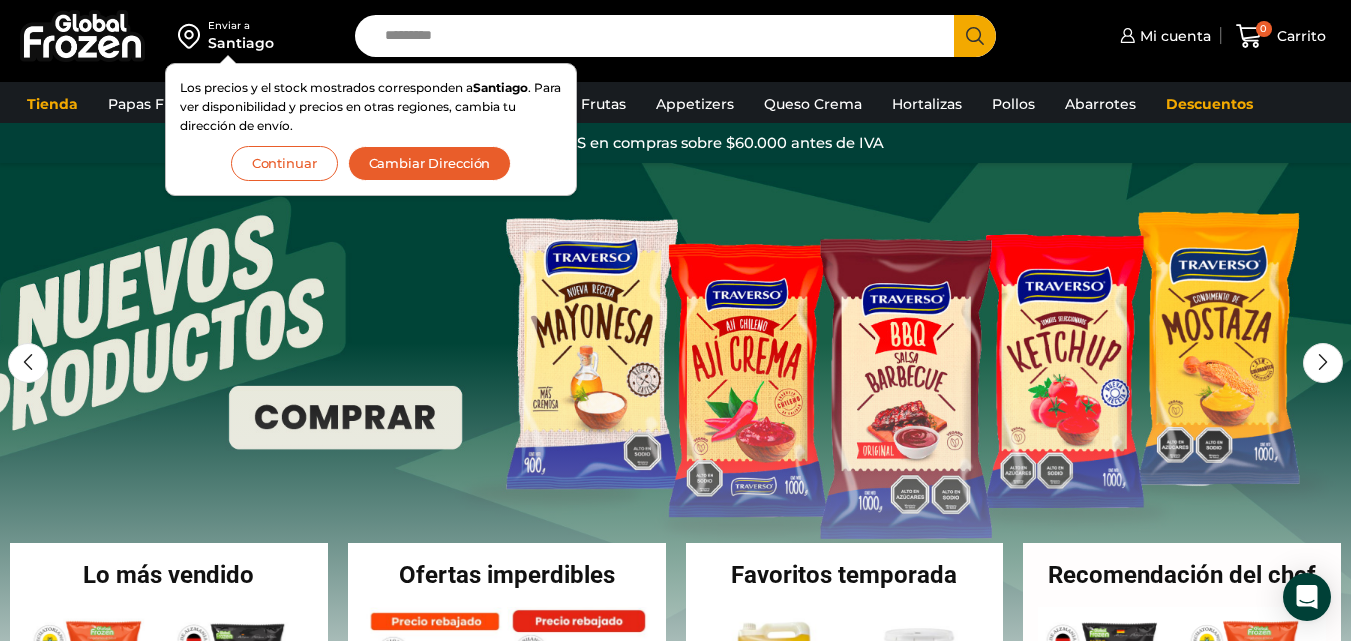 click on "Search input" at bounding box center [659, 36] 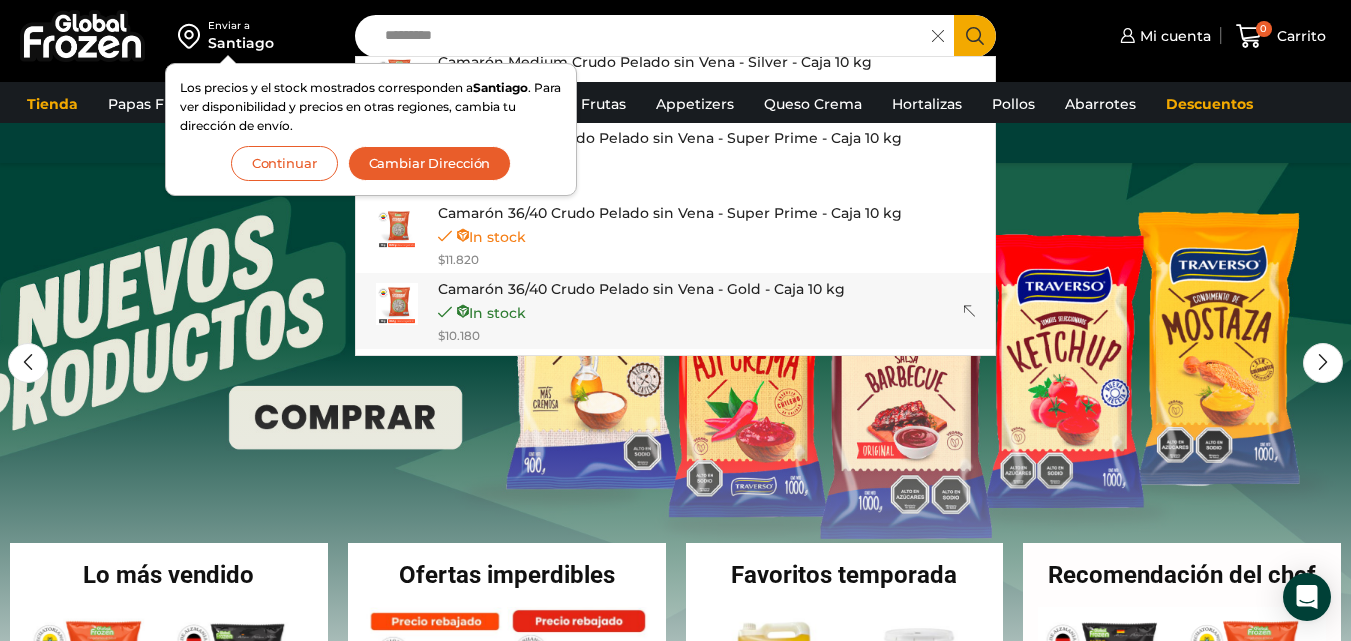 scroll, scrollTop: 500, scrollLeft: 0, axis: vertical 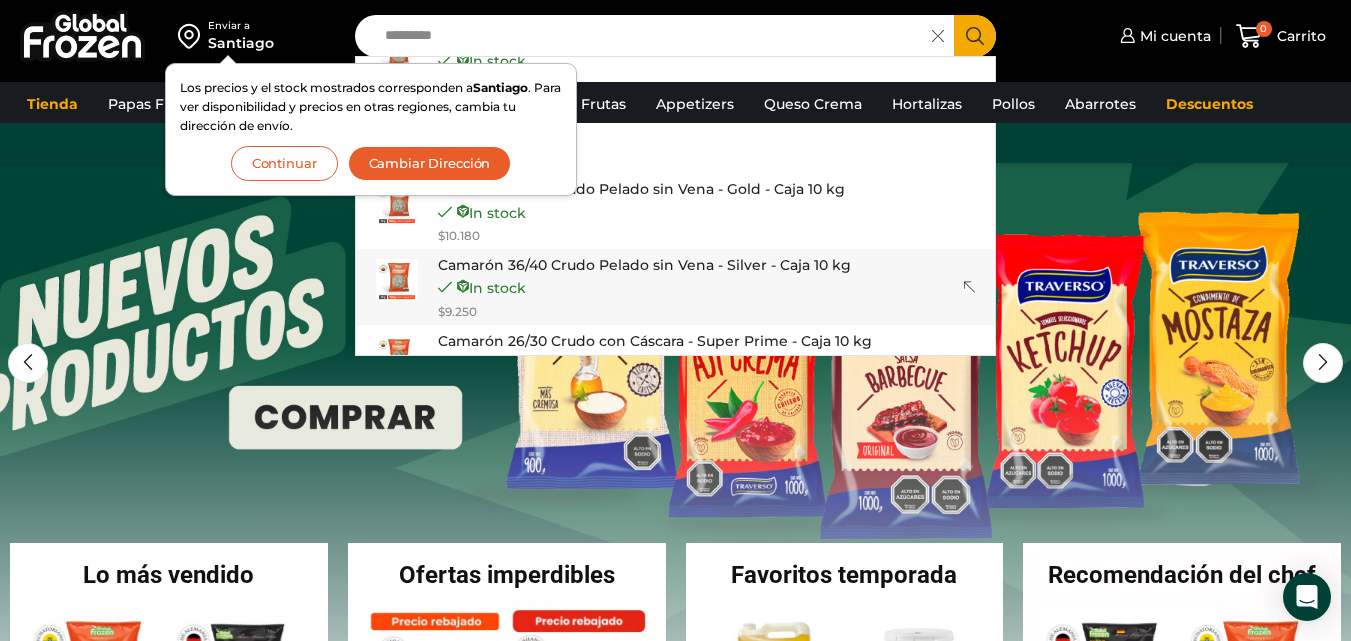 type on "*********" 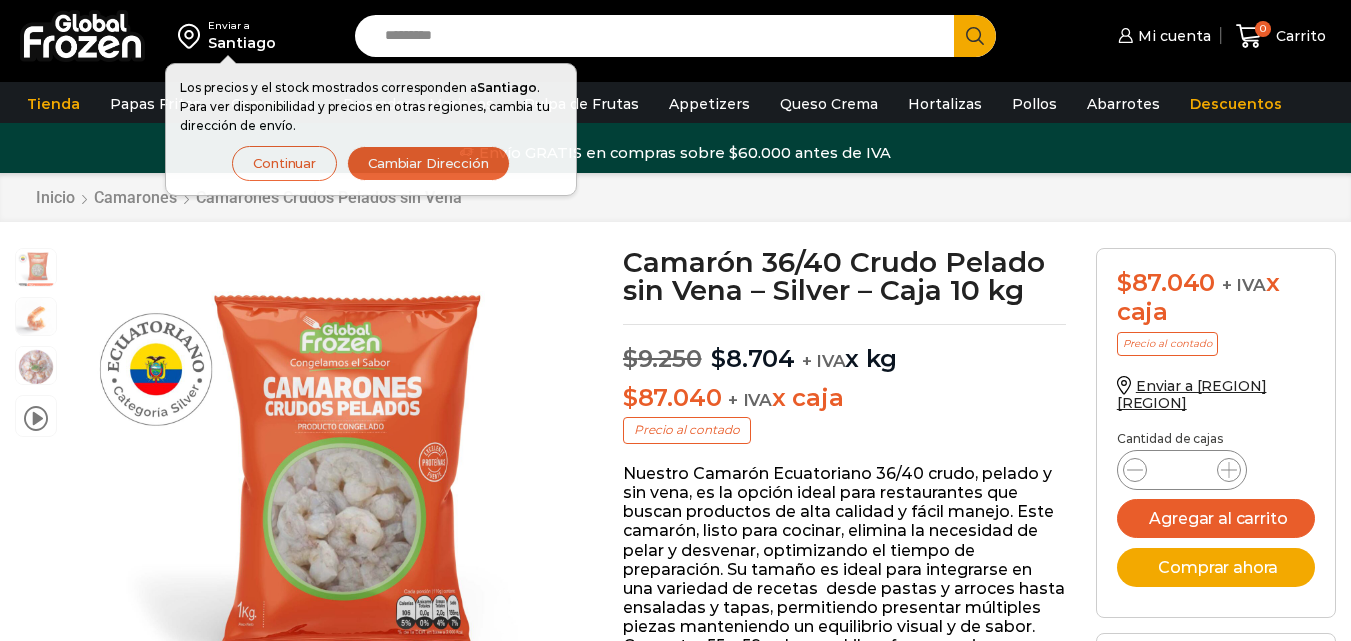 scroll, scrollTop: 1, scrollLeft: 0, axis: vertical 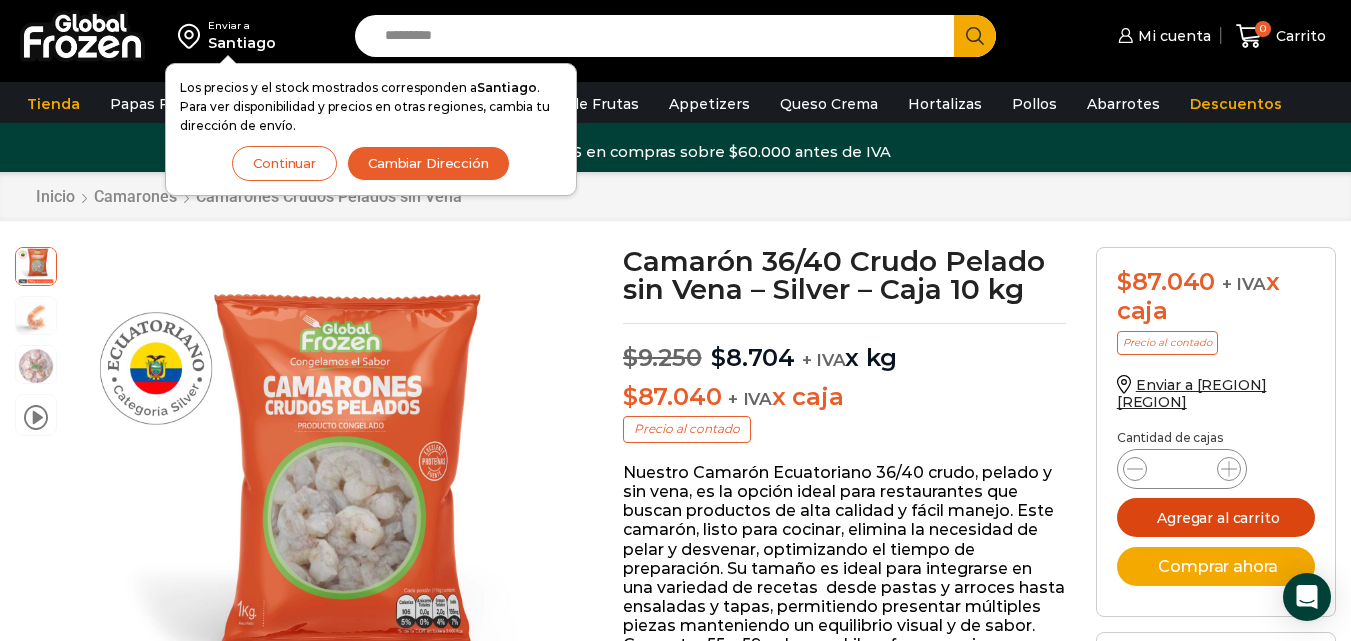 click on "Agregar al carrito" at bounding box center [1216, 517] 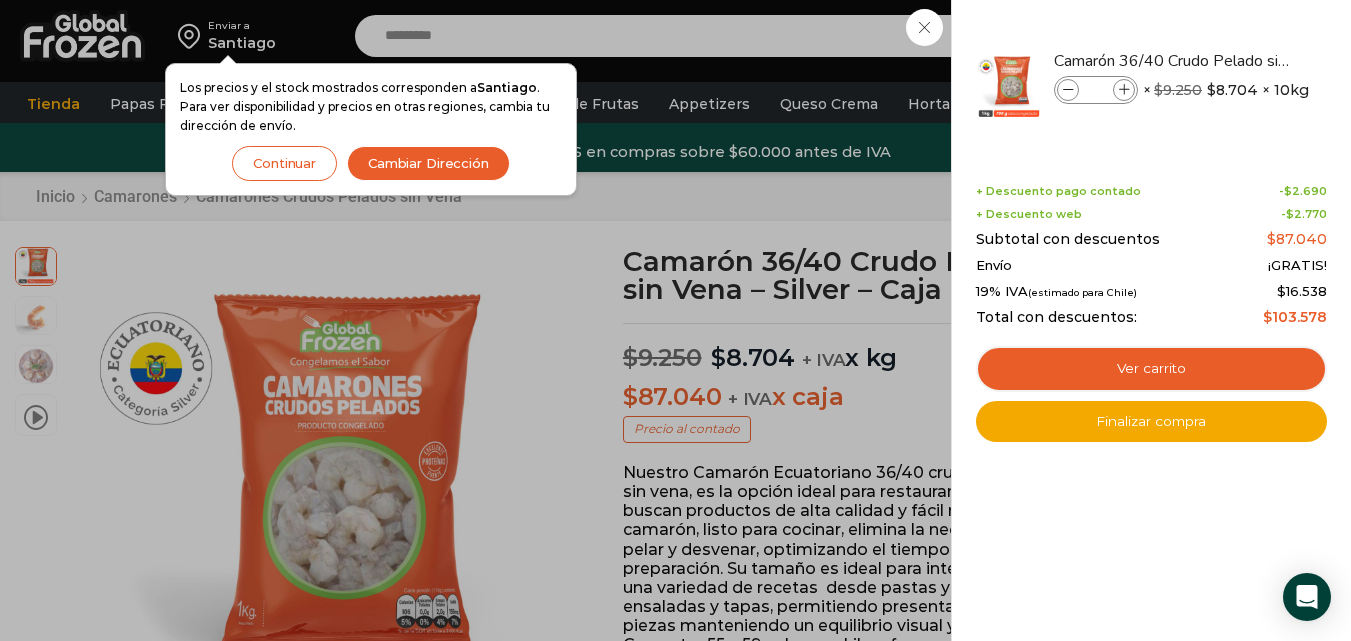 click on "Cambiar Dirección" at bounding box center (428, 163) 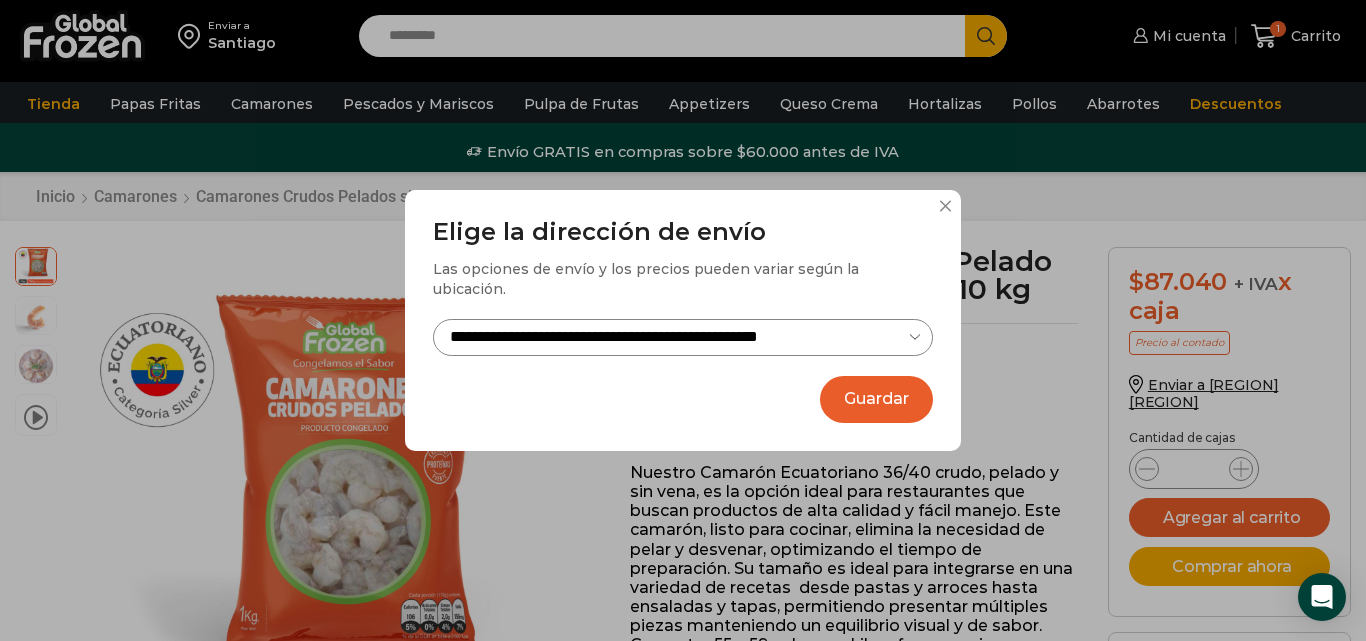 click on "Guardar" at bounding box center (876, 399) 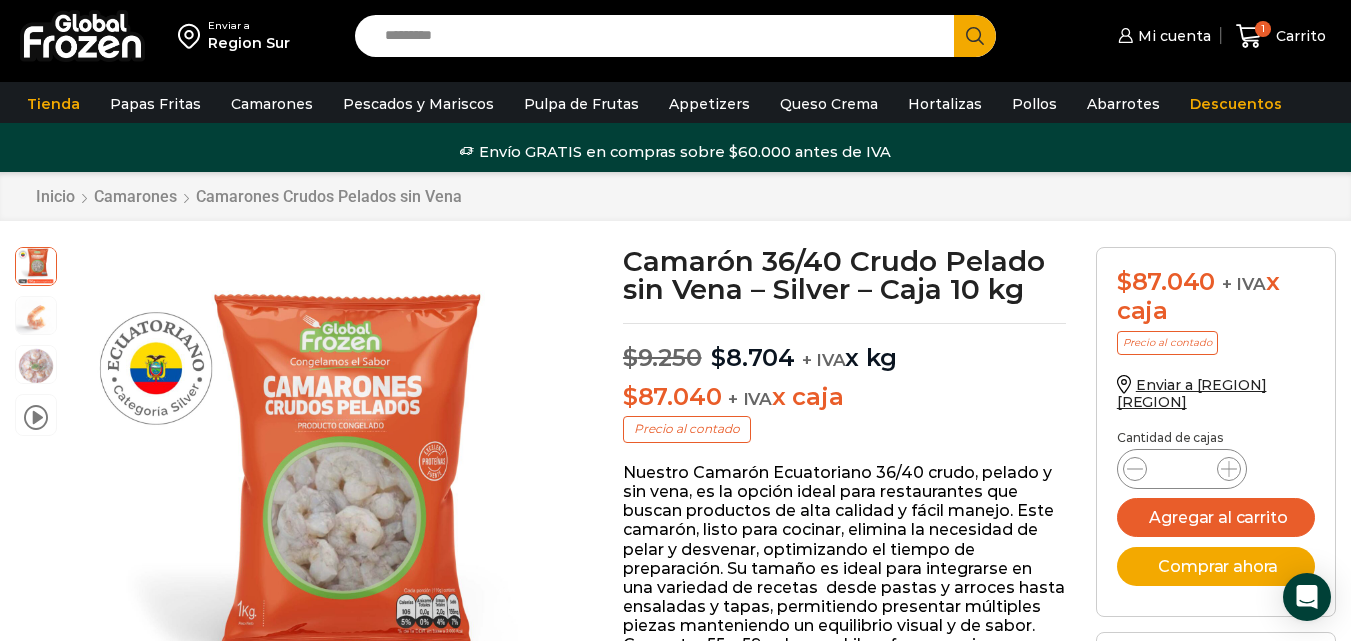 click on "Search input" at bounding box center [659, 36] 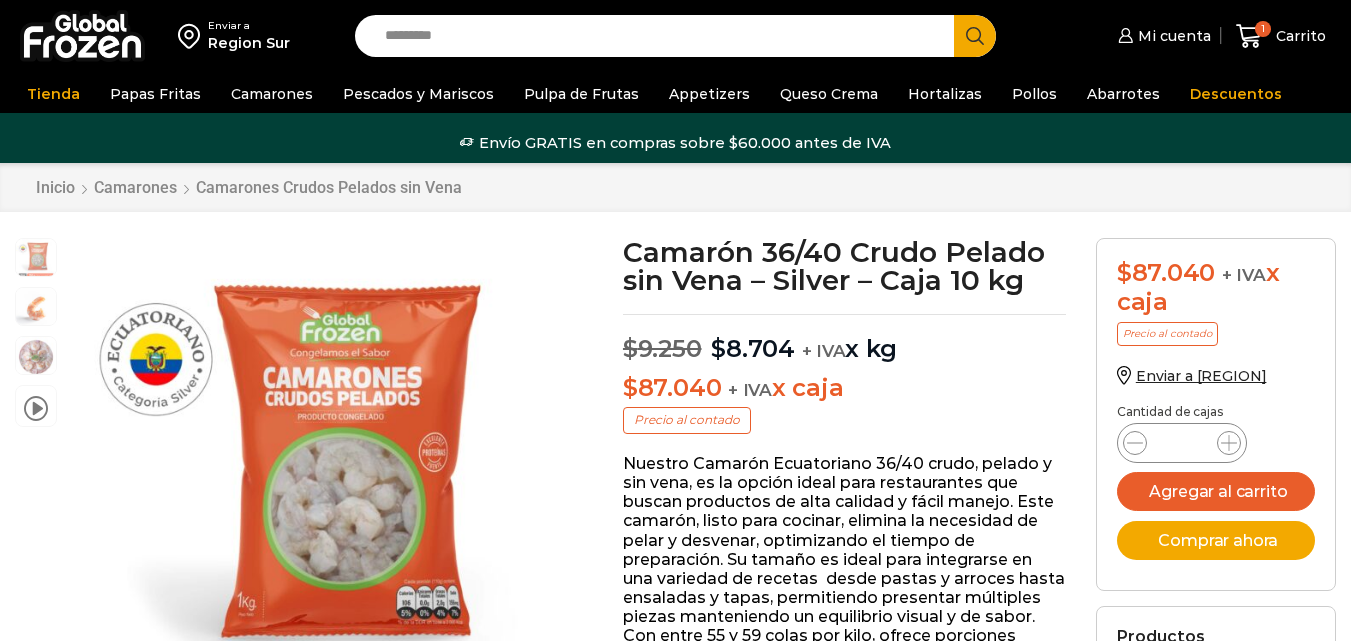 scroll, scrollTop: 1, scrollLeft: 0, axis: vertical 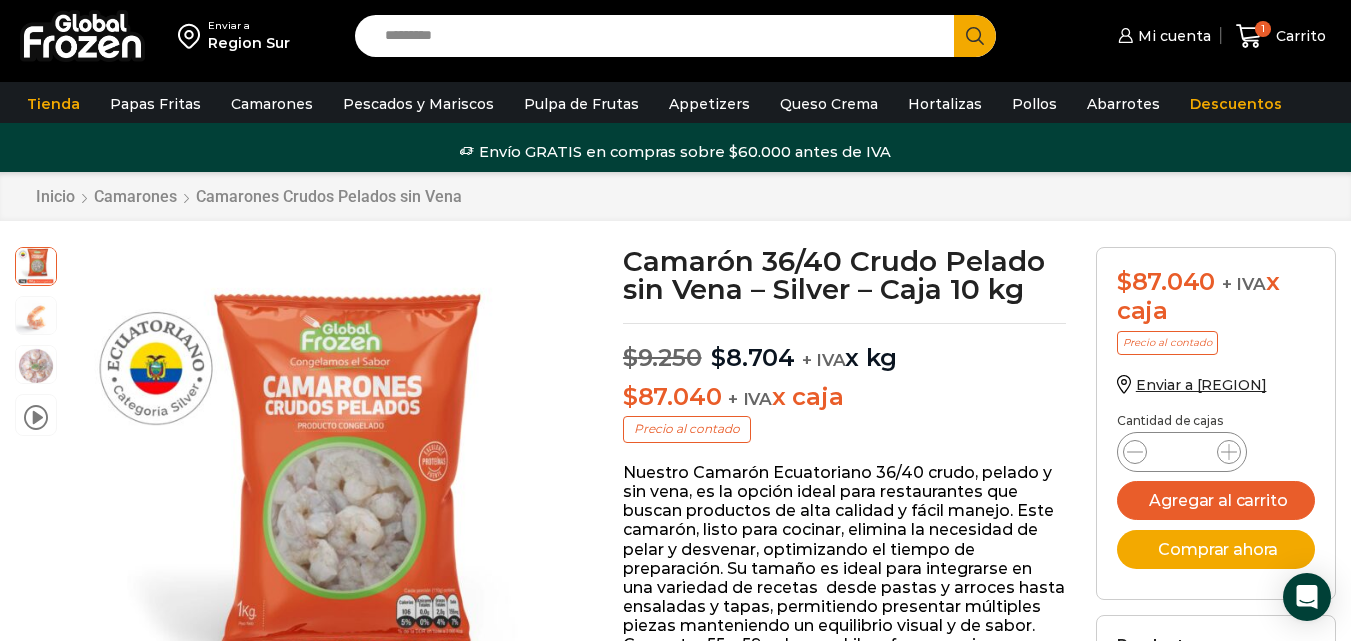 click on "Search input" at bounding box center (659, 36) 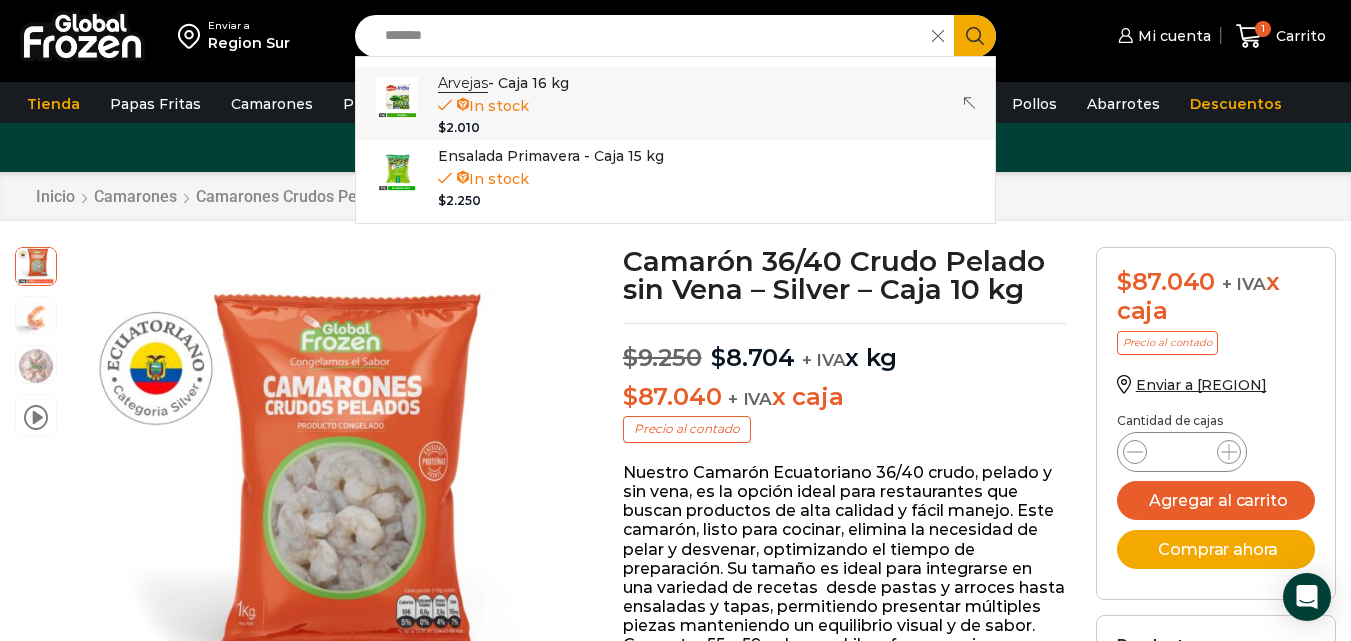 type on "*******" 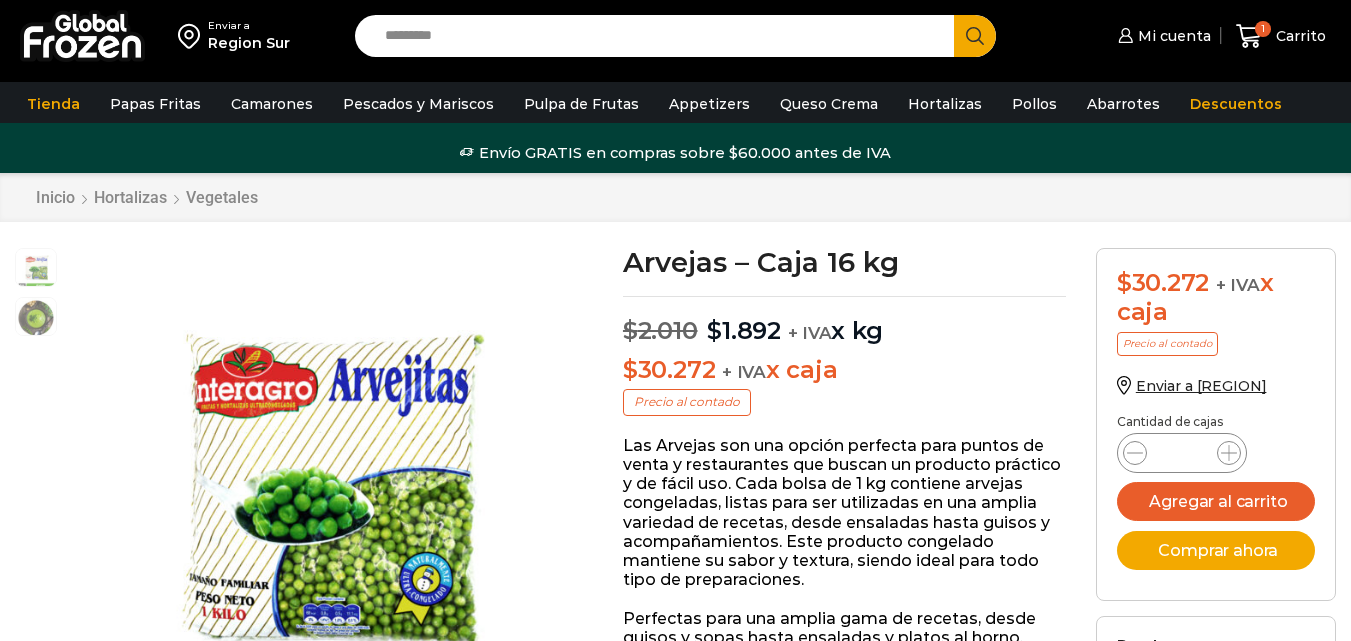 scroll, scrollTop: 1, scrollLeft: 0, axis: vertical 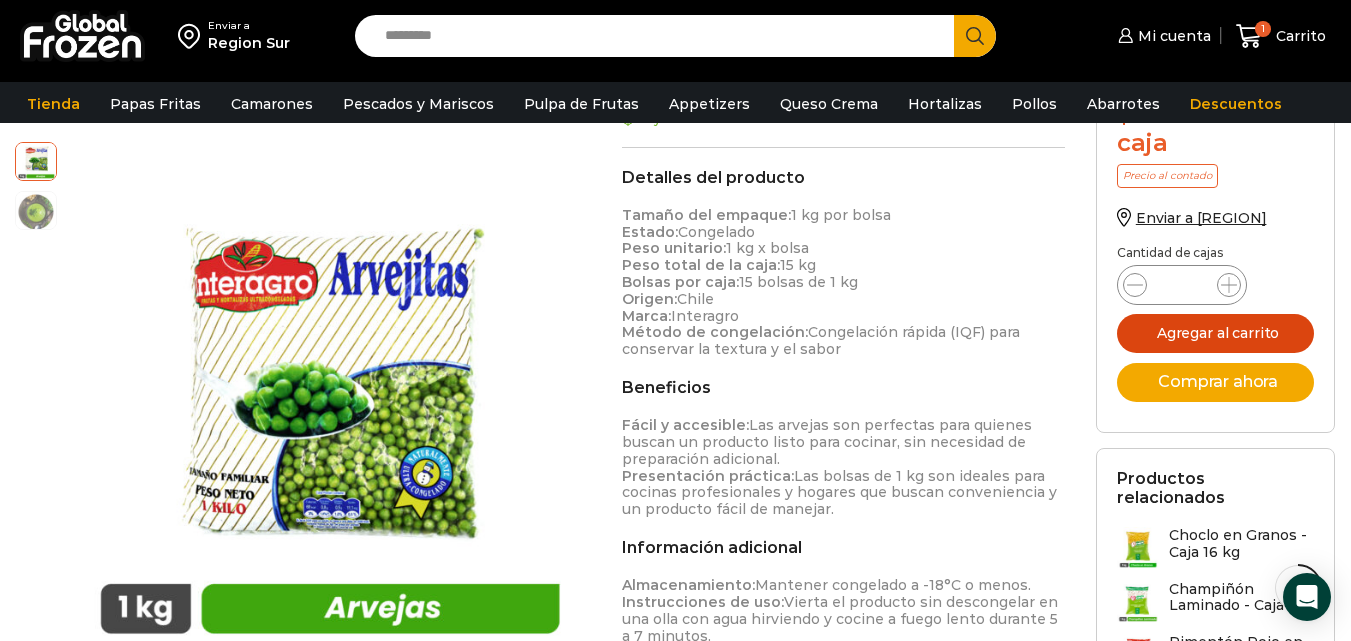 click on "Agregar al carrito" at bounding box center (1216, 333) 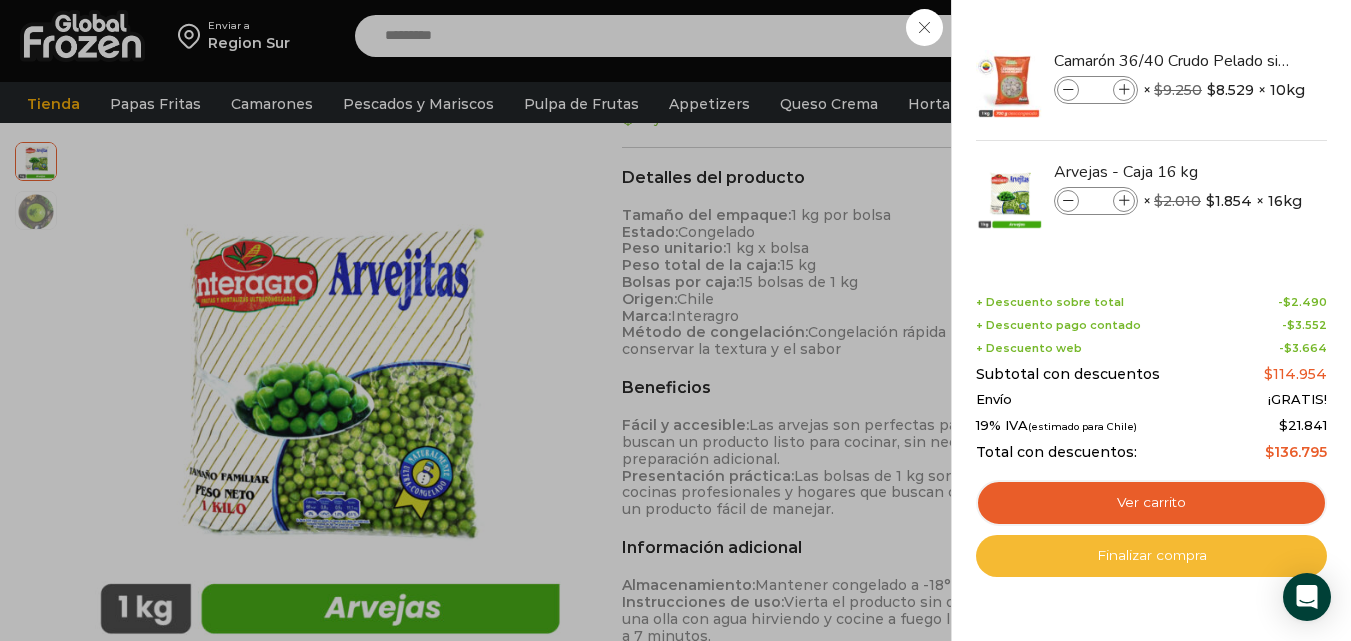 click on "Finalizar compra" at bounding box center [1151, 556] 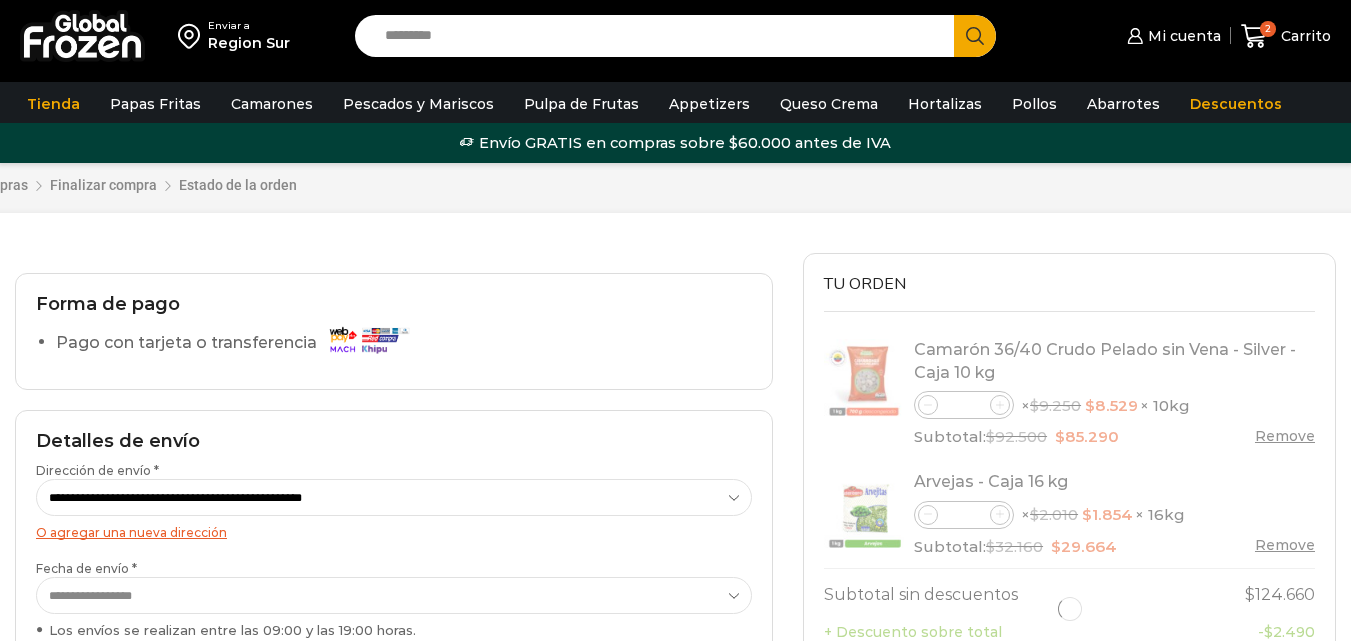 scroll, scrollTop: 0, scrollLeft: 0, axis: both 